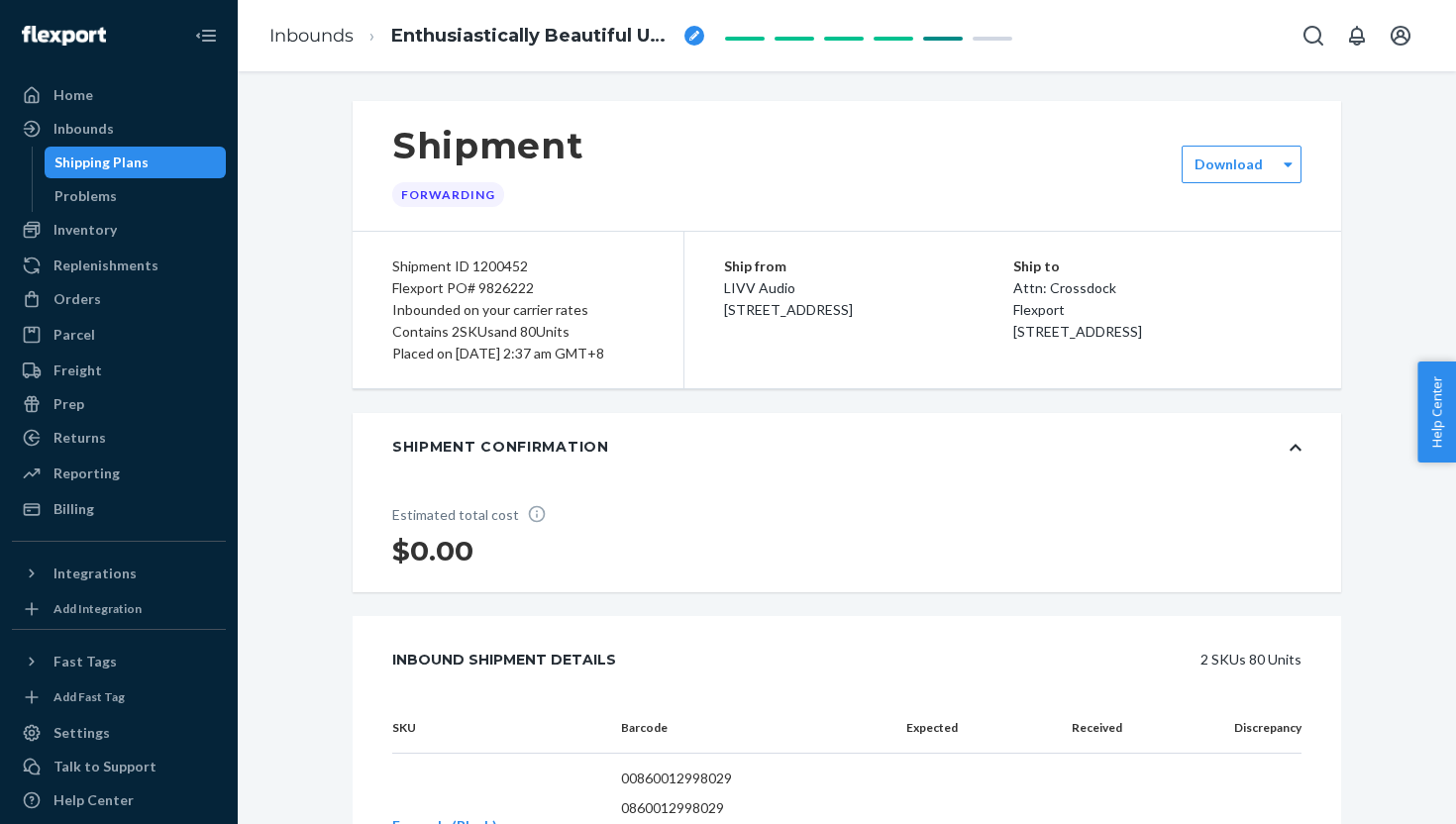 scroll, scrollTop: 0, scrollLeft: 0, axis: both 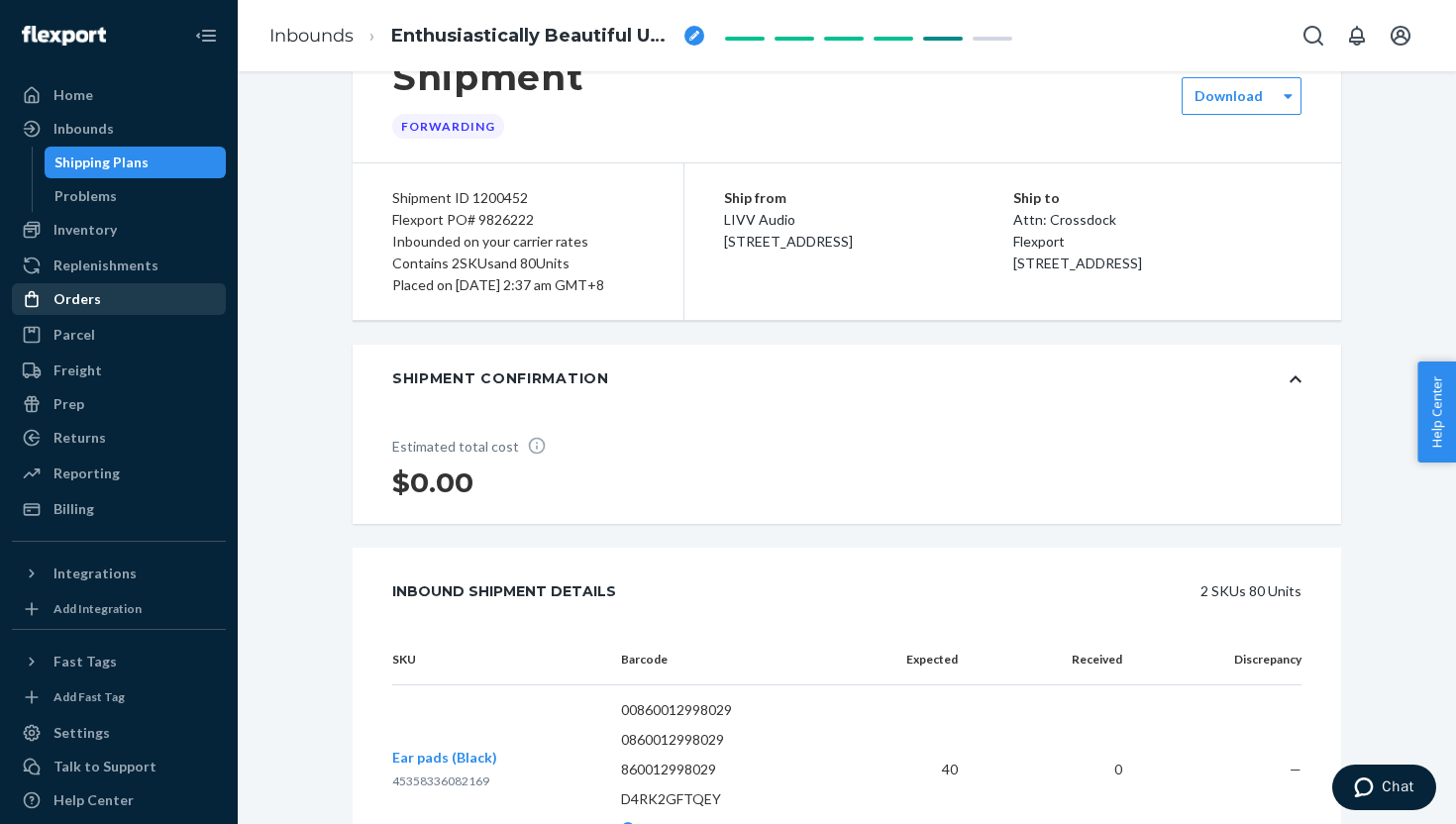 click on "Orders" at bounding box center (119, 299) 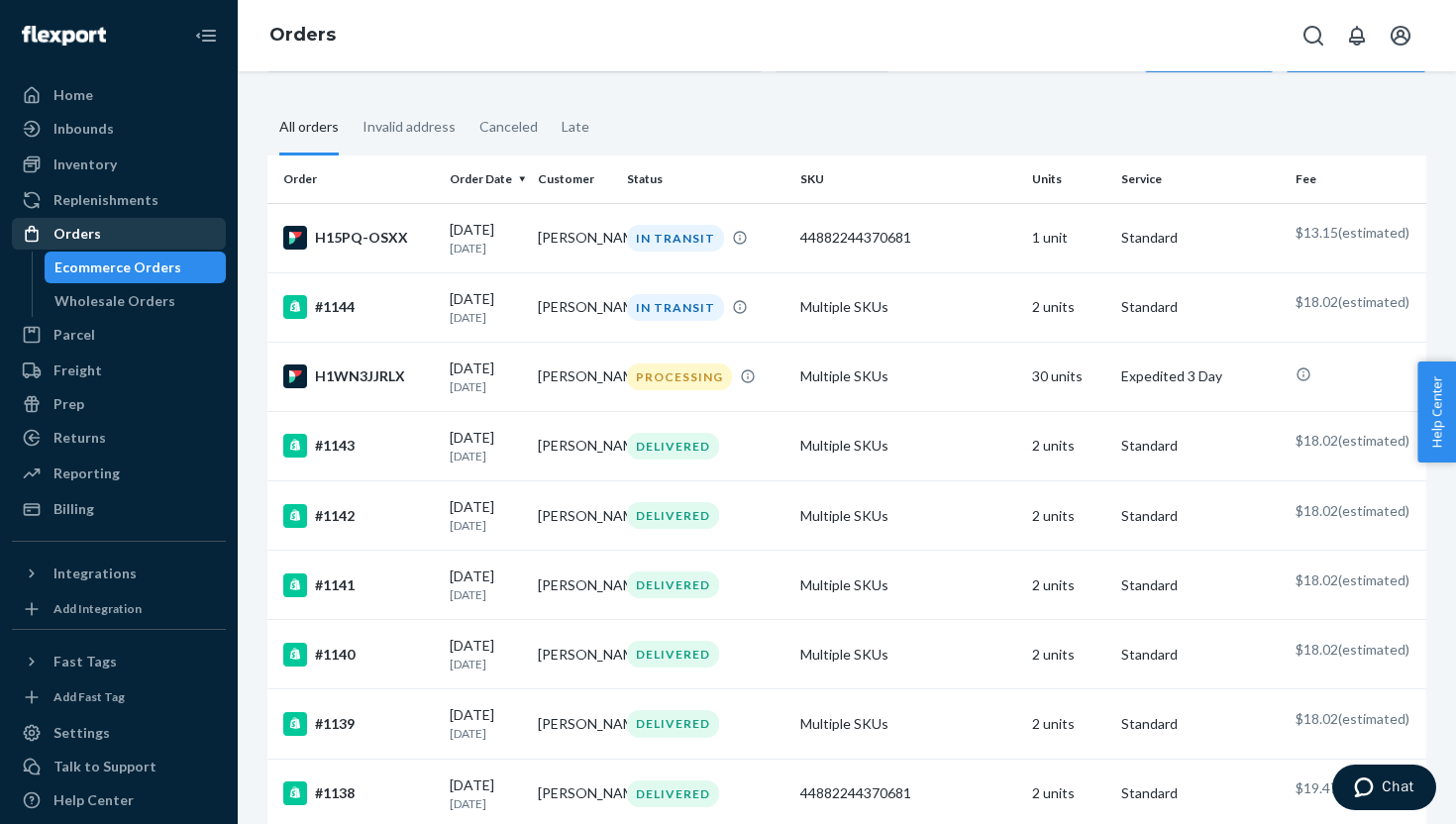 scroll, scrollTop: 0, scrollLeft: 0, axis: both 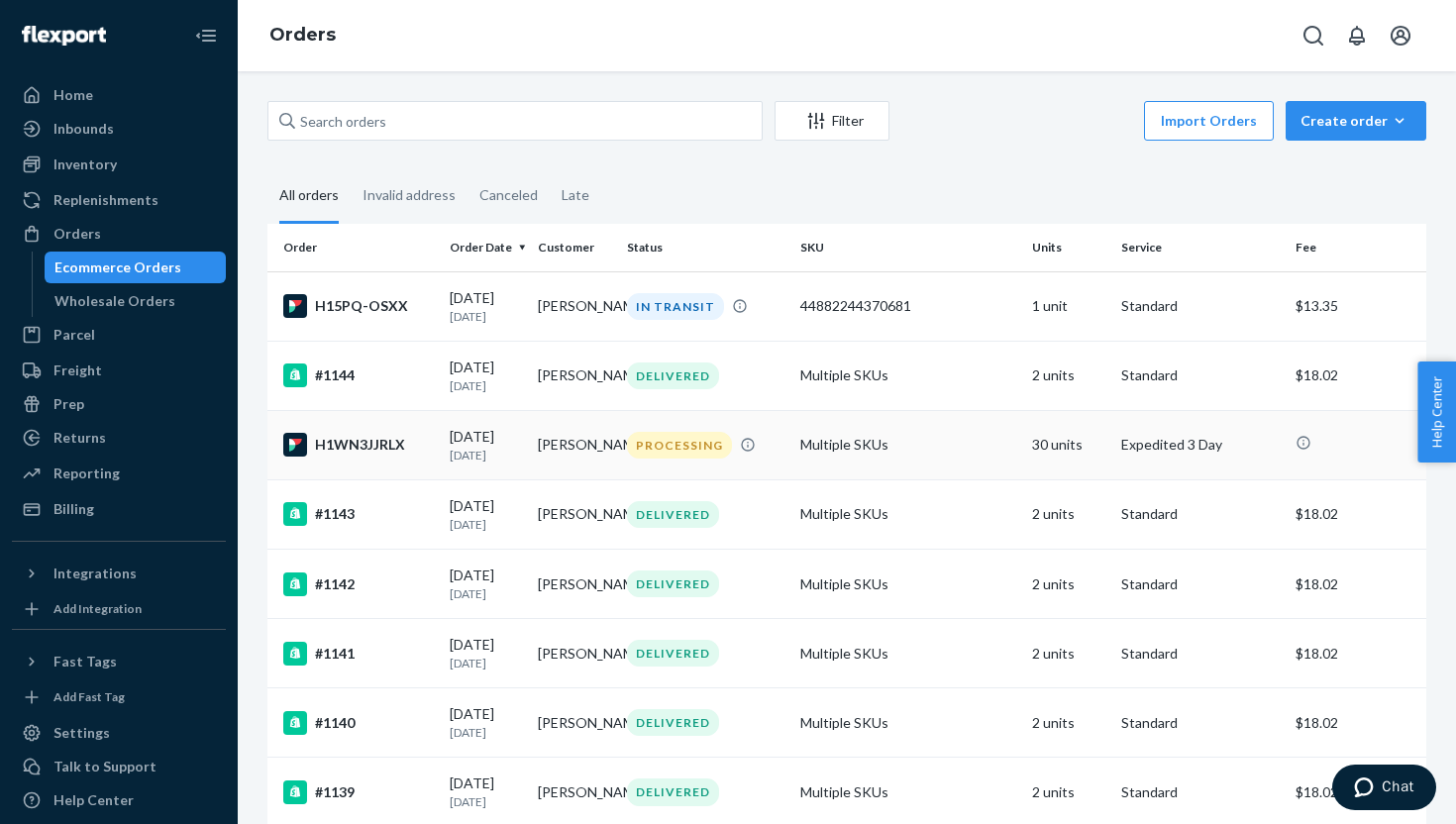 click on "H1WN3JJRLX" at bounding box center [359, 445] 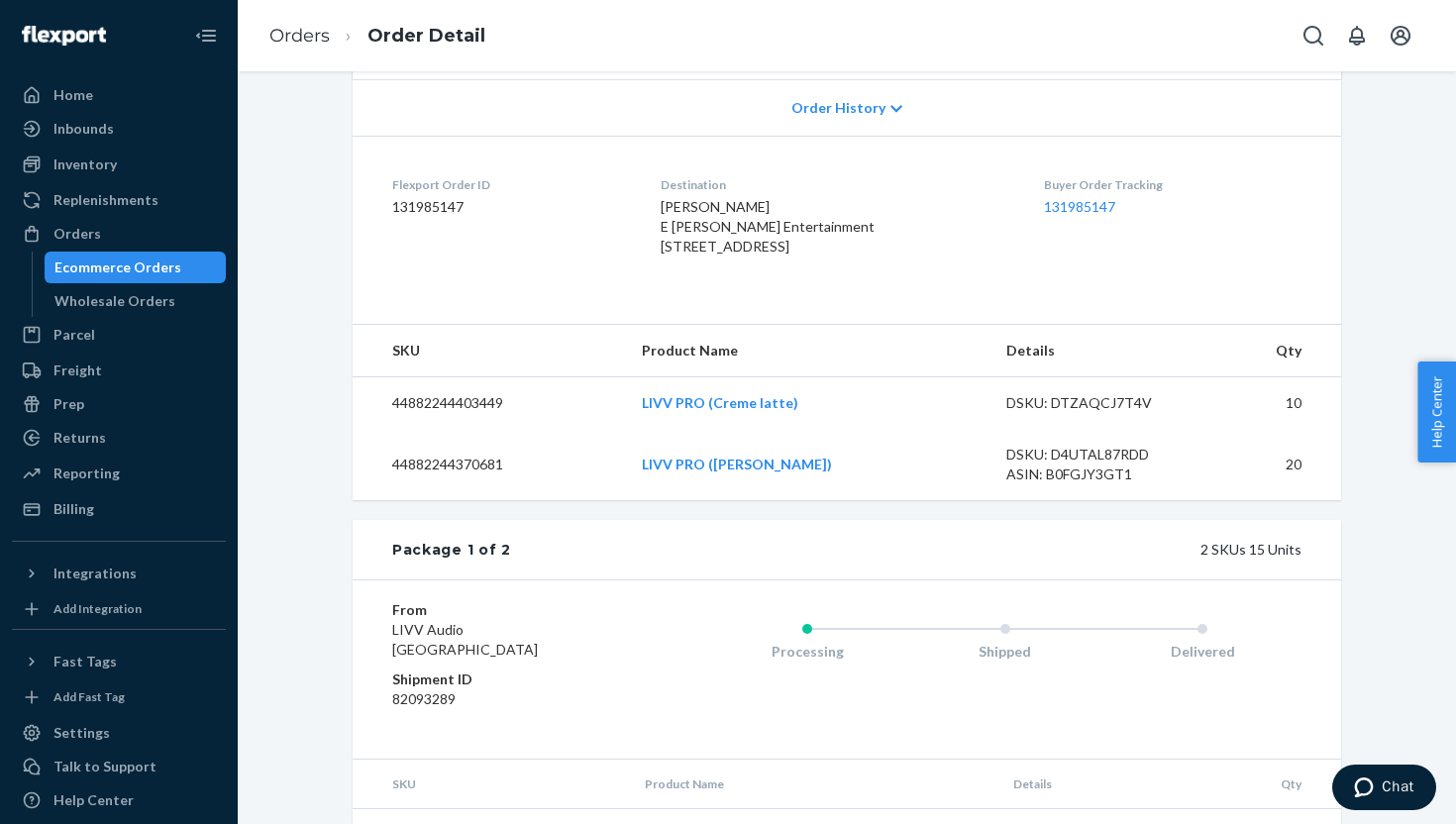 scroll, scrollTop: 0, scrollLeft: 0, axis: both 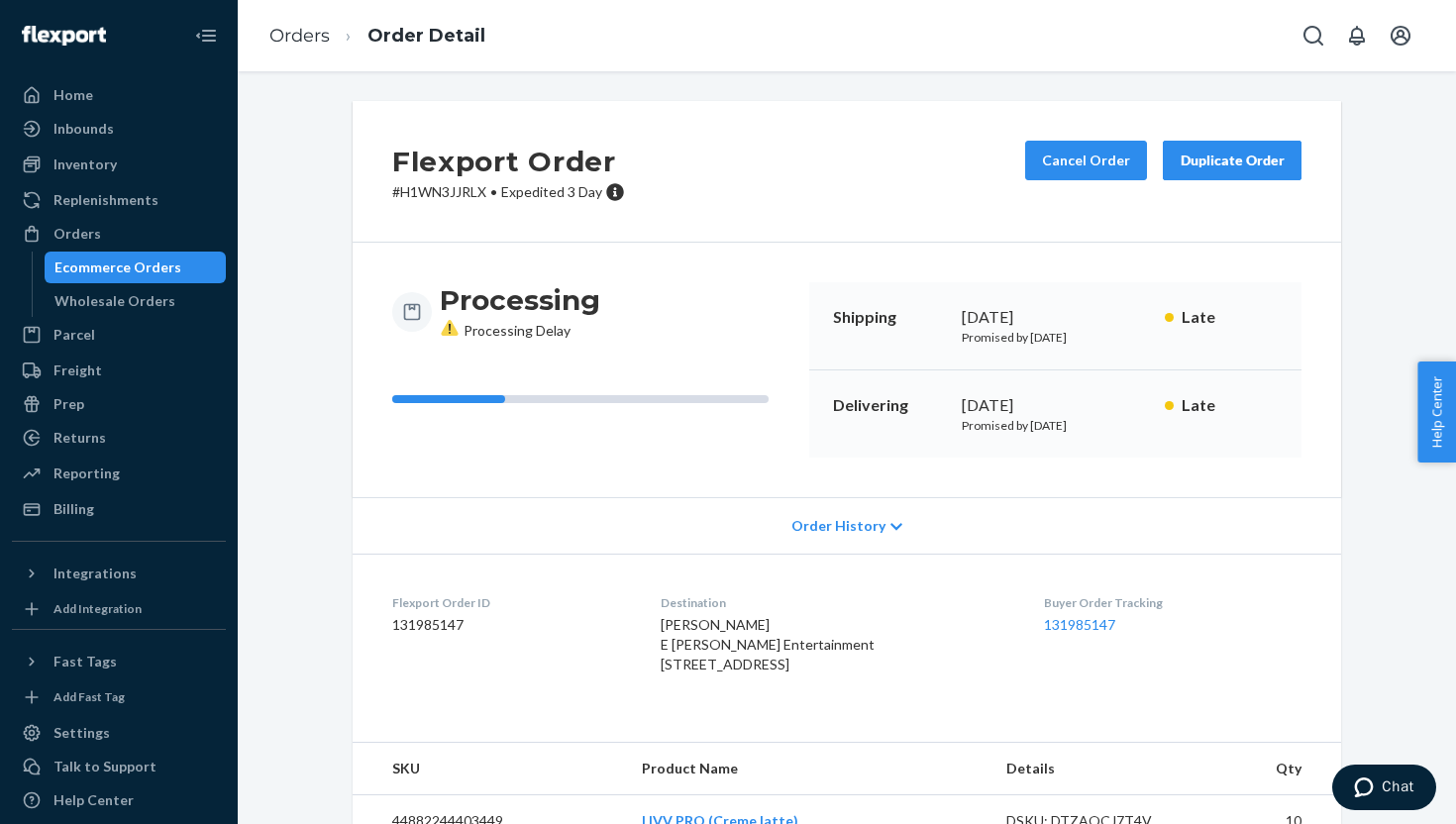 click on "Ecommerce Orders" at bounding box center (118, 267) 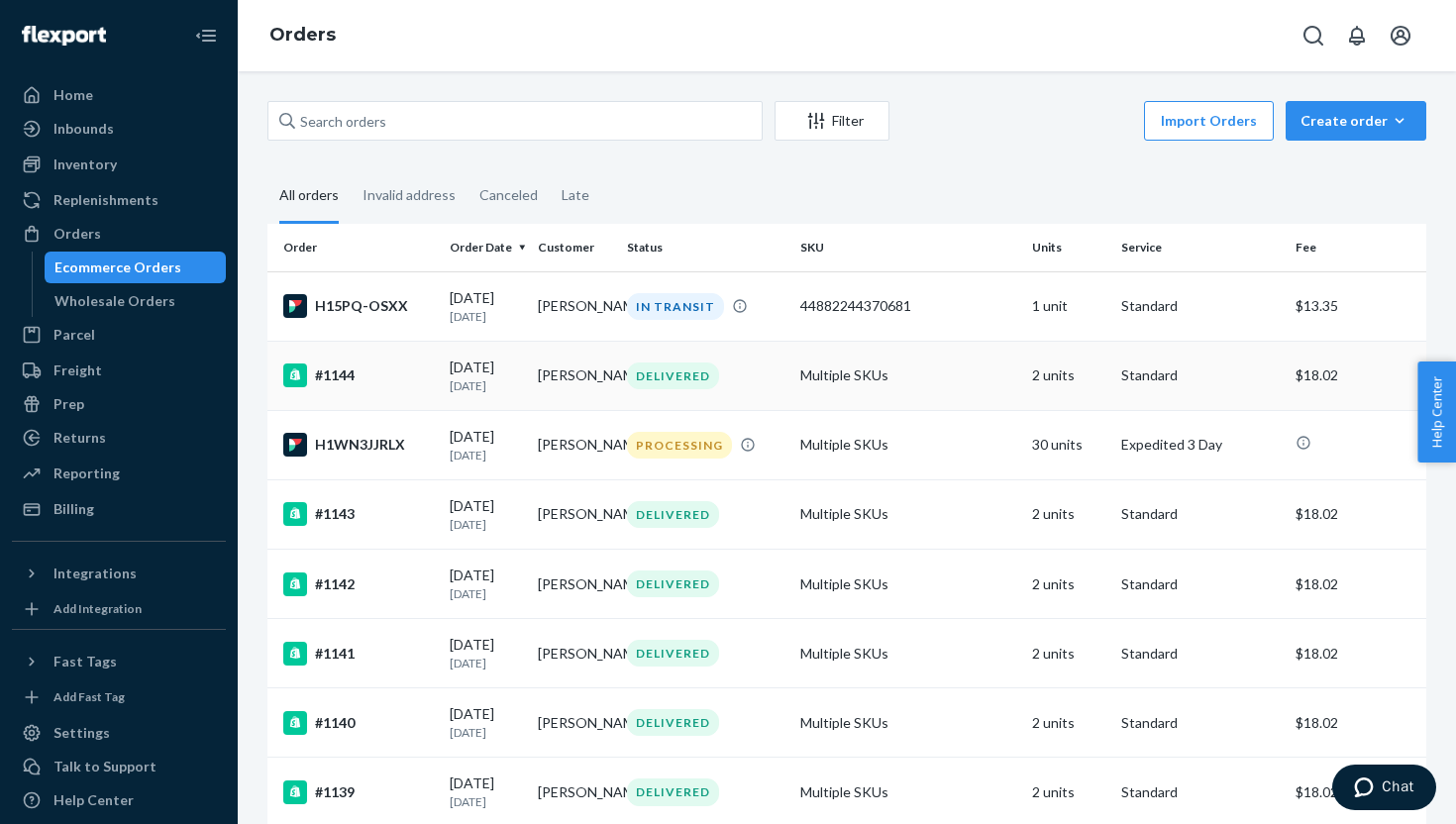 click on "#1144" at bounding box center [355, 375] 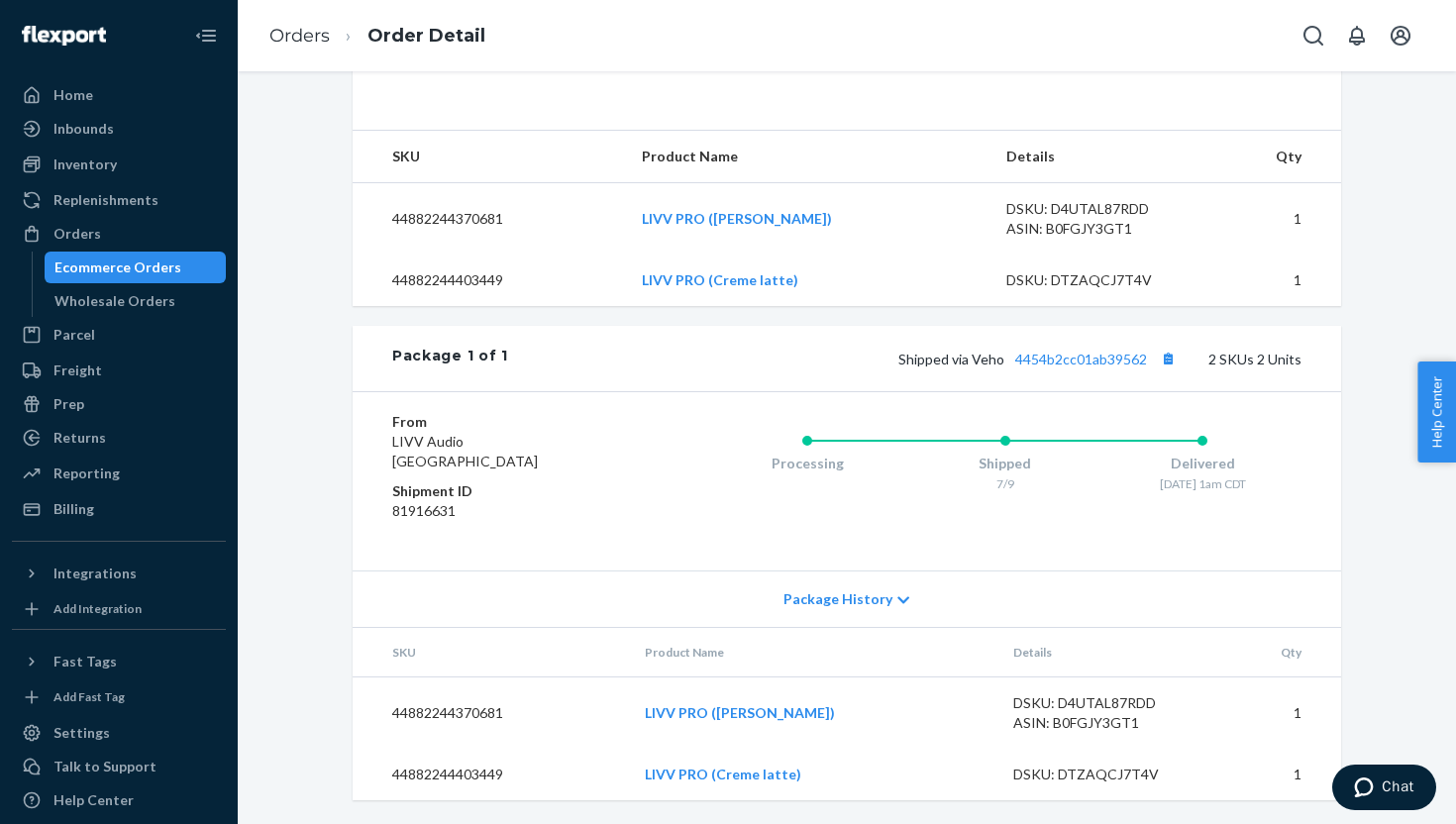 scroll, scrollTop: 704, scrollLeft: 0, axis: vertical 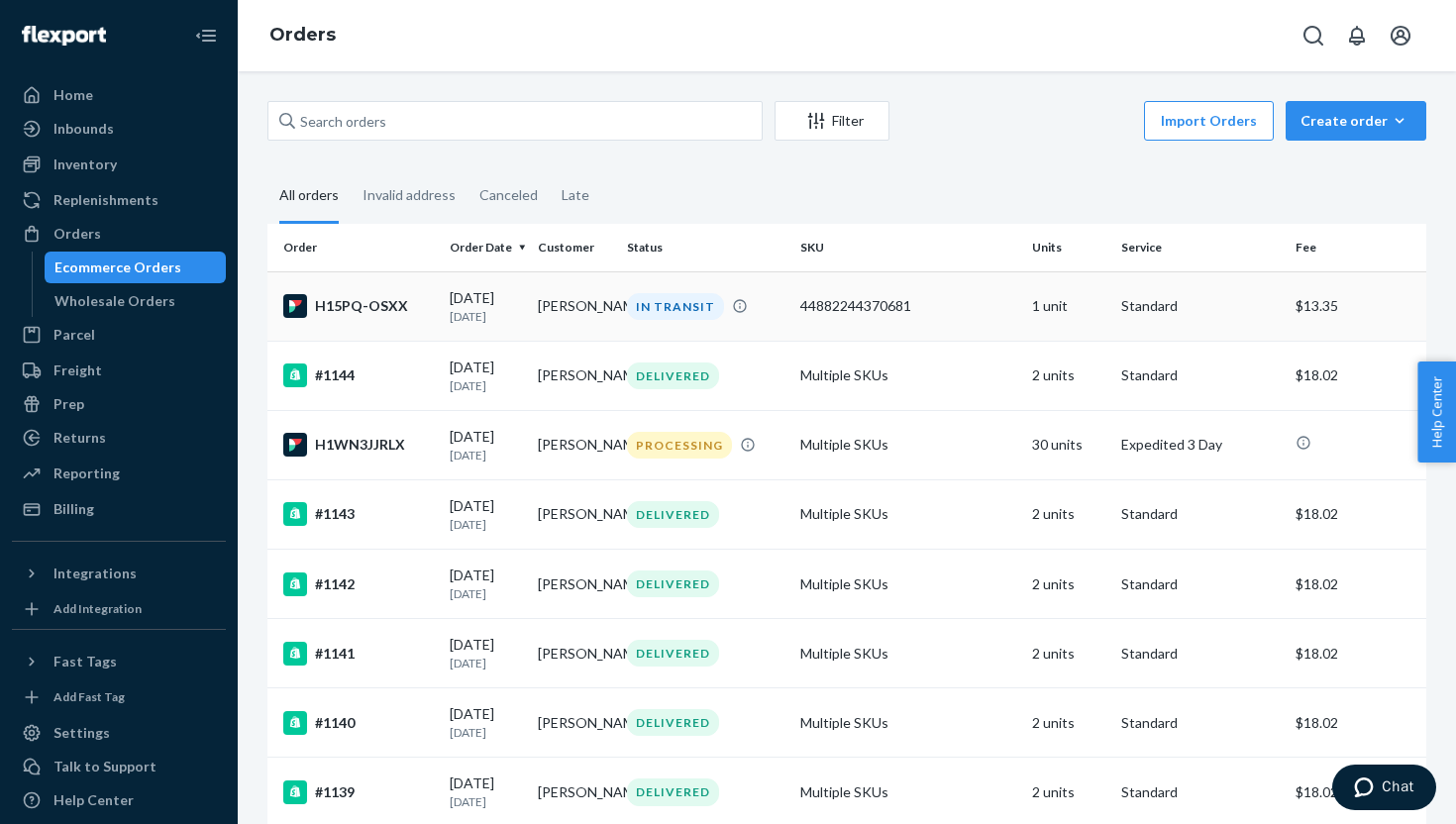 click on "H15PQ-OSXX" at bounding box center [359, 306] 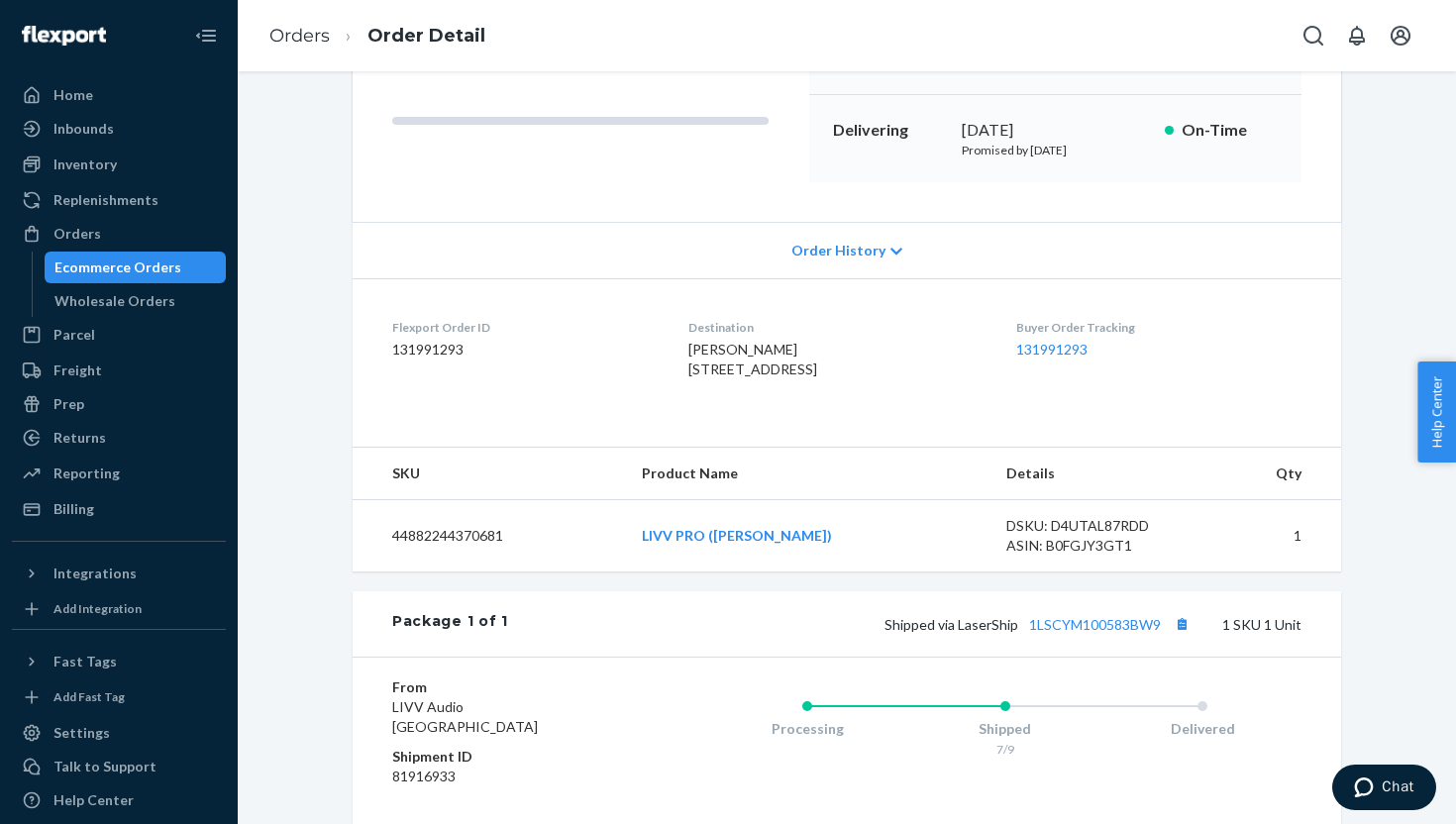 scroll, scrollTop: 319, scrollLeft: 0, axis: vertical 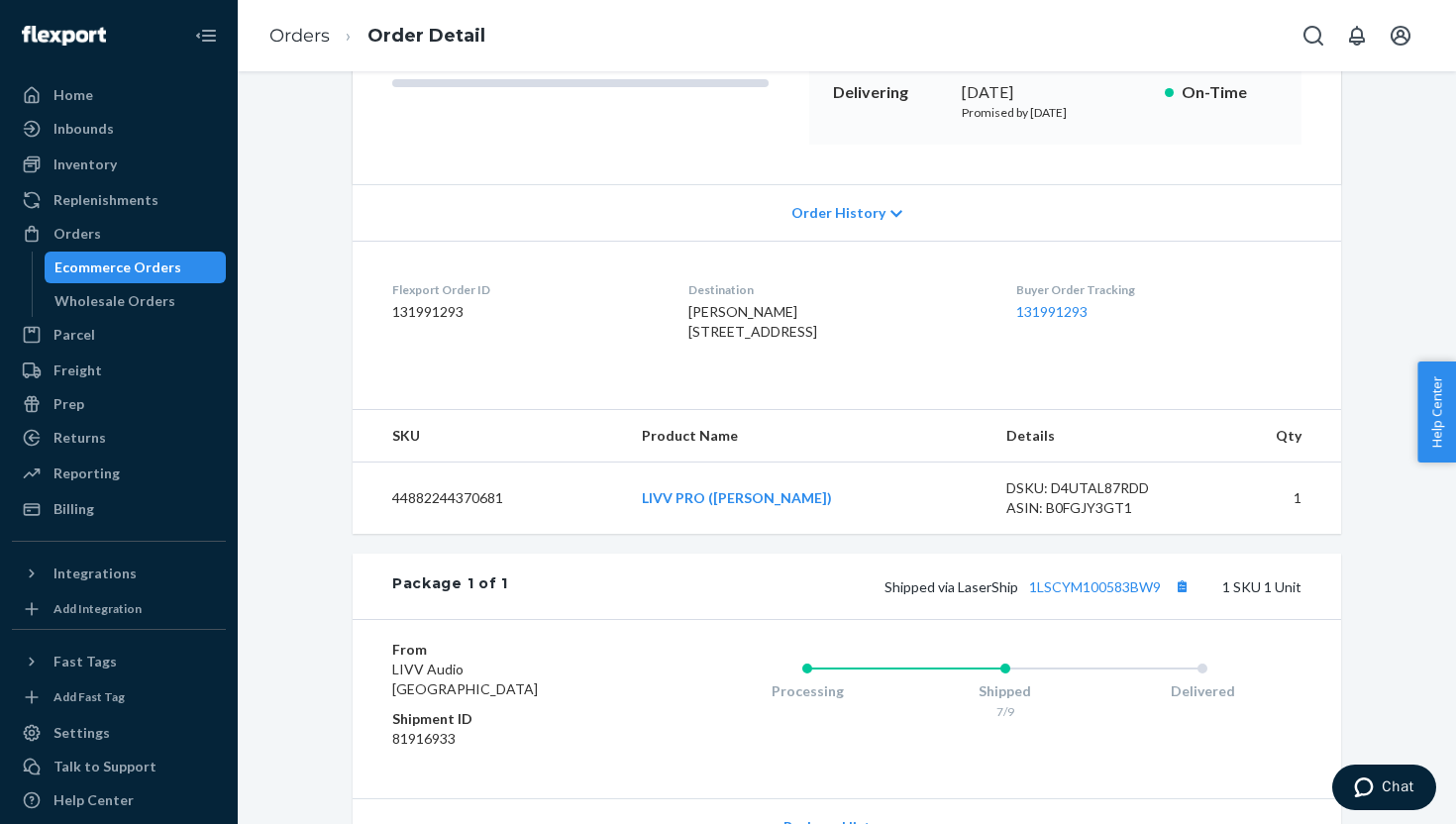 click on "Ecommerce Orders" at bounding box center (118, 267) 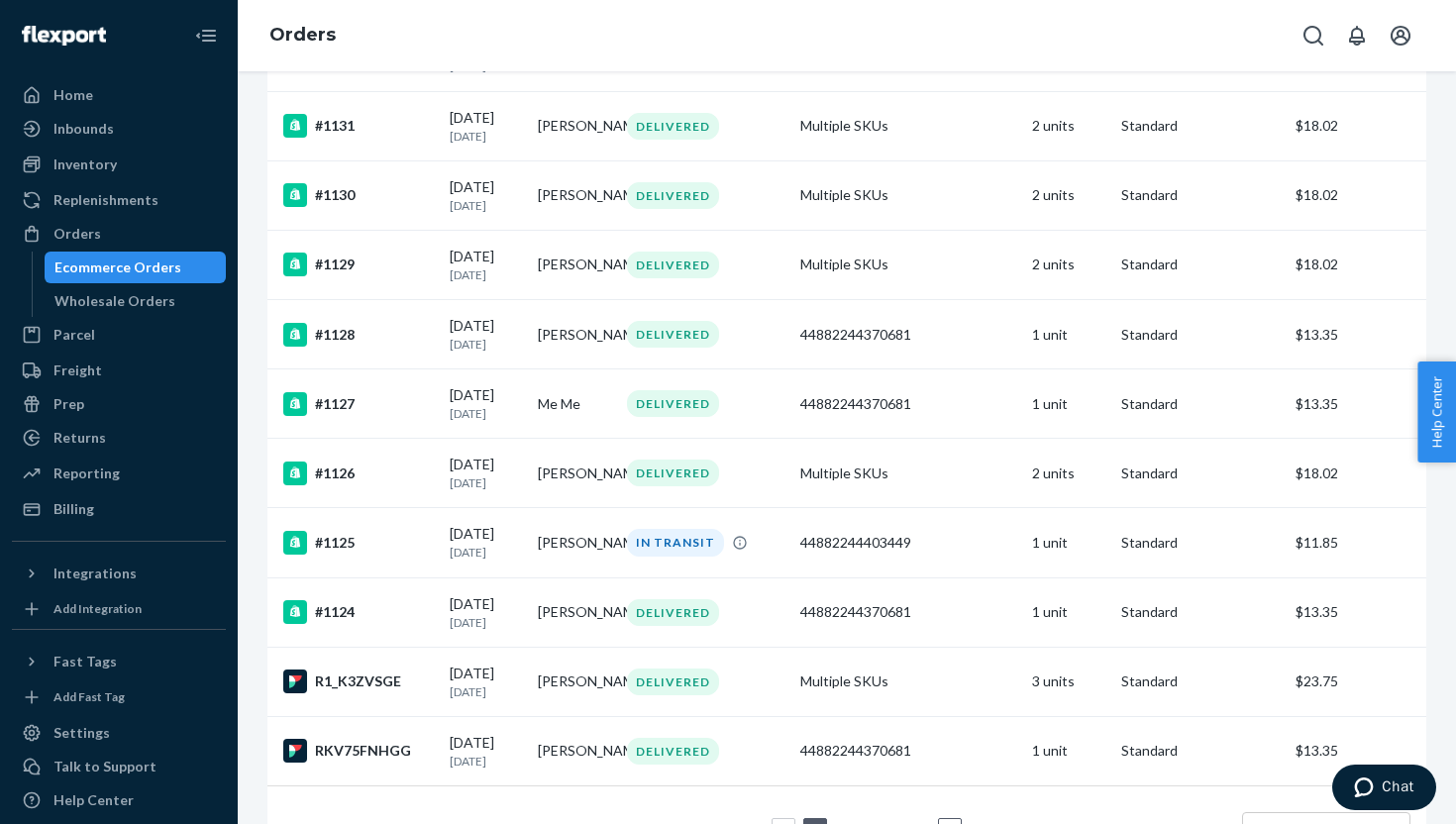 scroll, scrollTop: 1345, scrollLeft: 0, axis: vertical 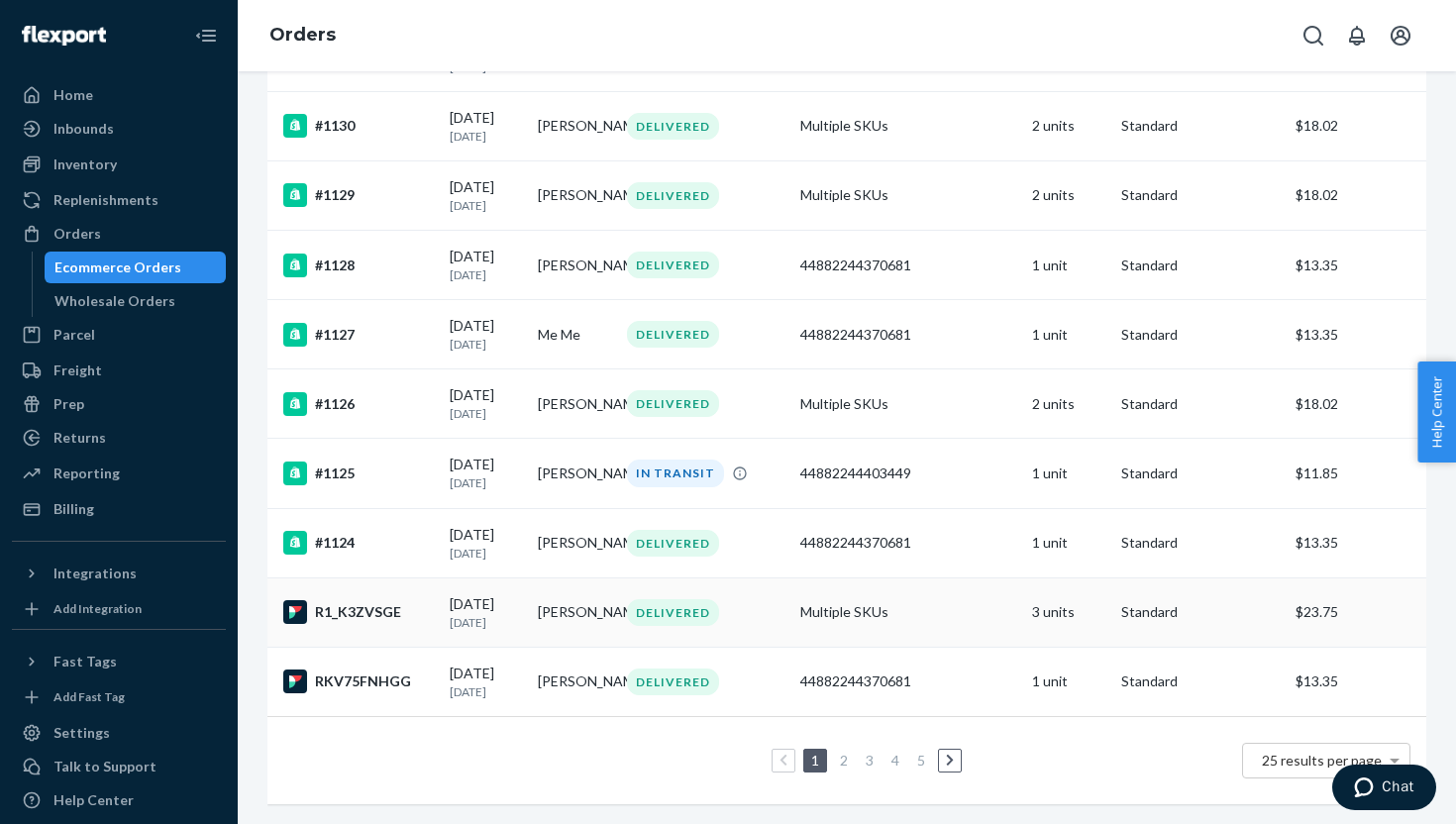 click on "R1_K3ZVSGE" at bounding box center (359, 612) 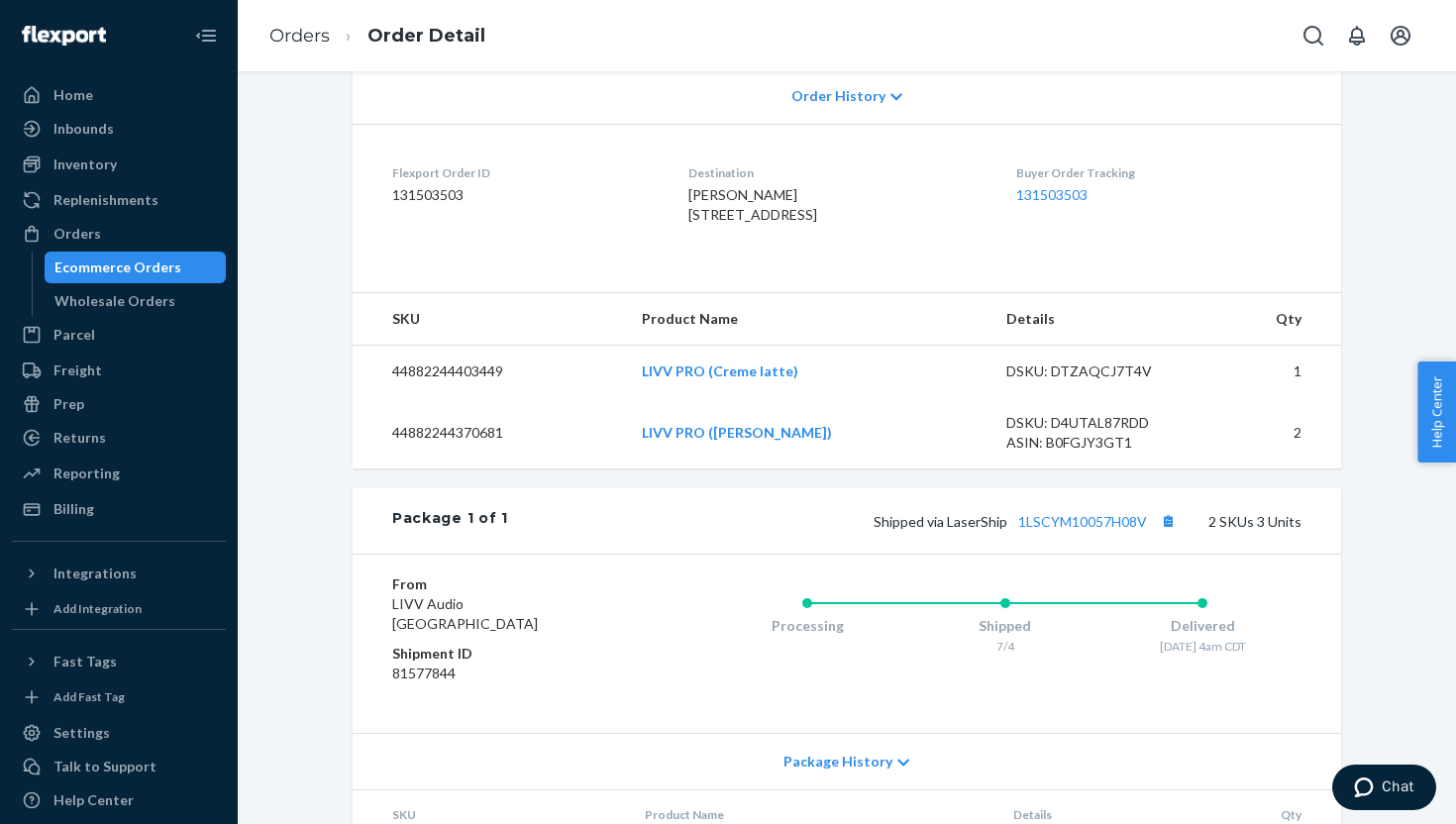 scroll, scrollTop: 441, scrollLeft: 0, axis: vertical 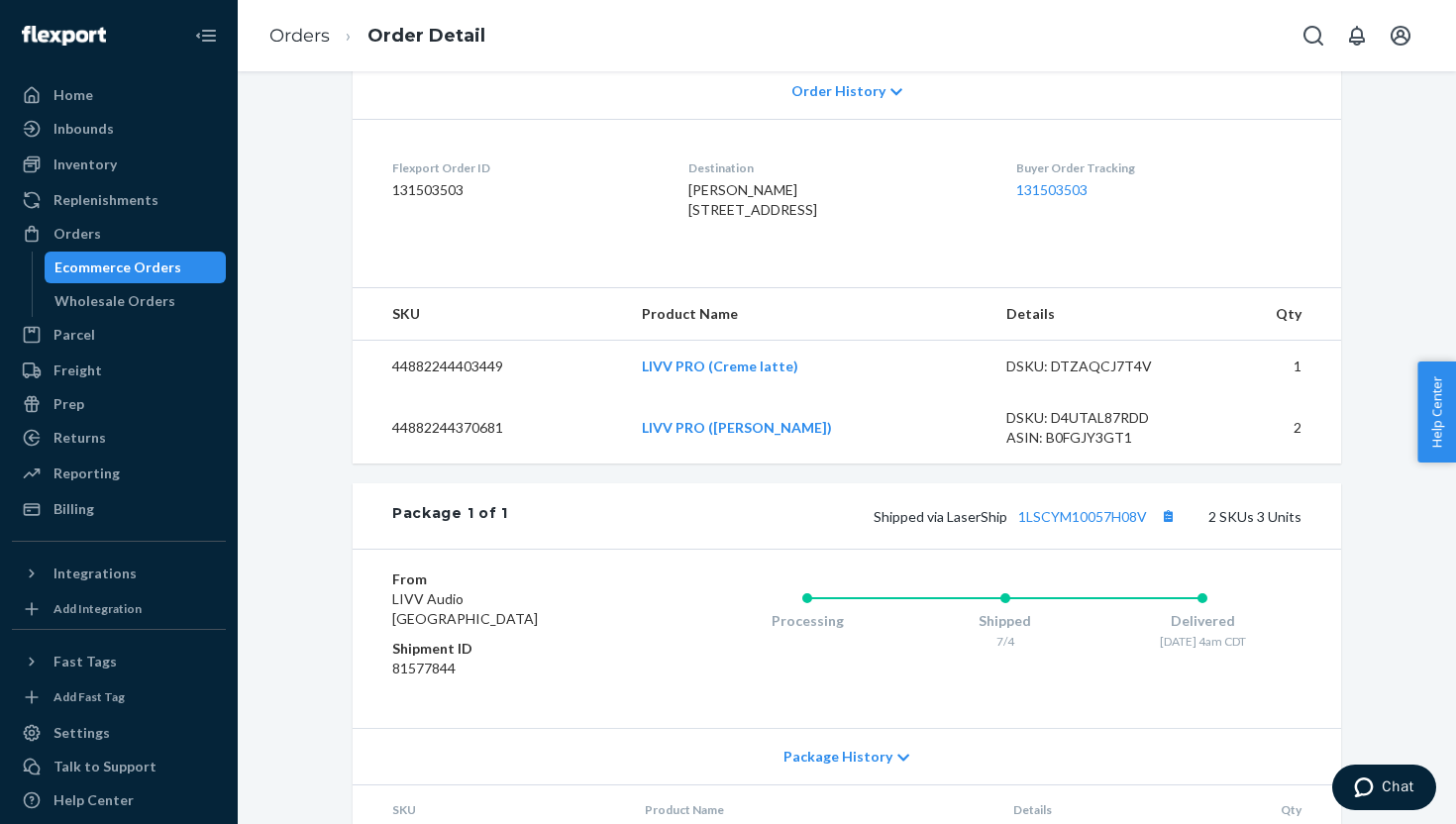 click on "Ecommerce Orders" at bounding box center [118, 267] 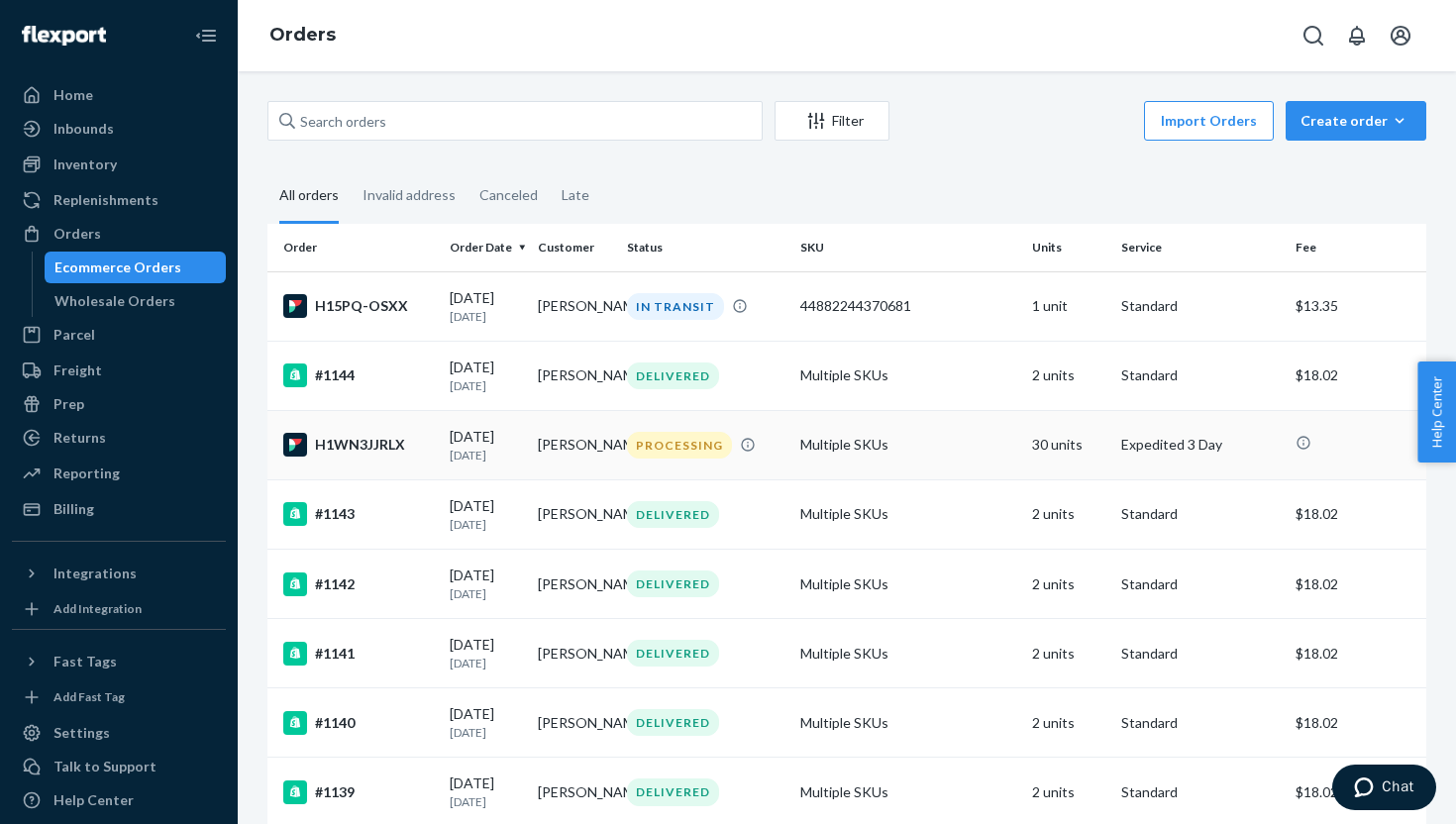 click on "H1WN3JJRLX" at bounding box center (359, 445) 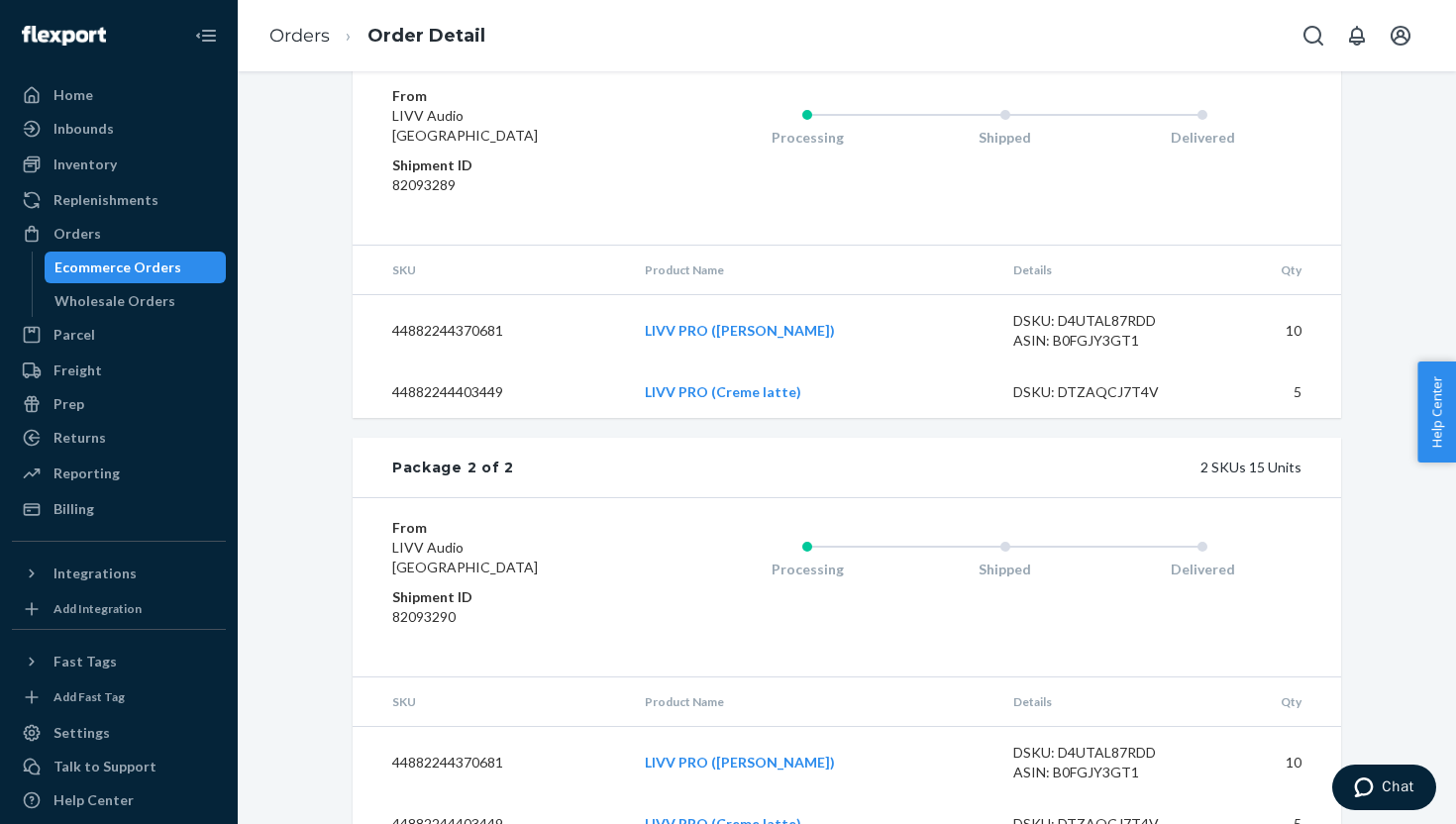 scroll, scrollTop: 1021, scrollLeft: 0, axis: vertical 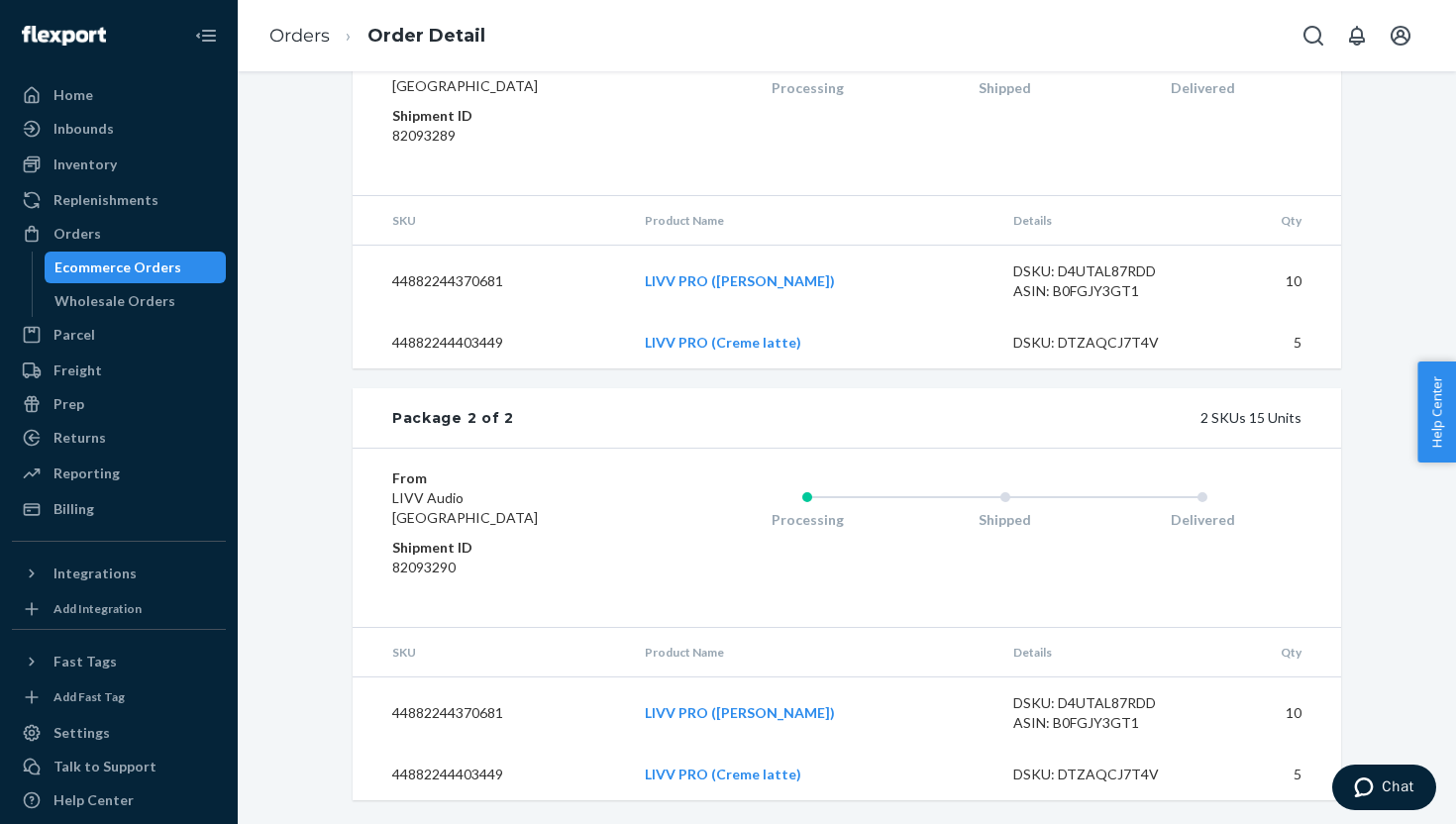 click on "Ecommerce Orders" at bounding box center [136, 267] 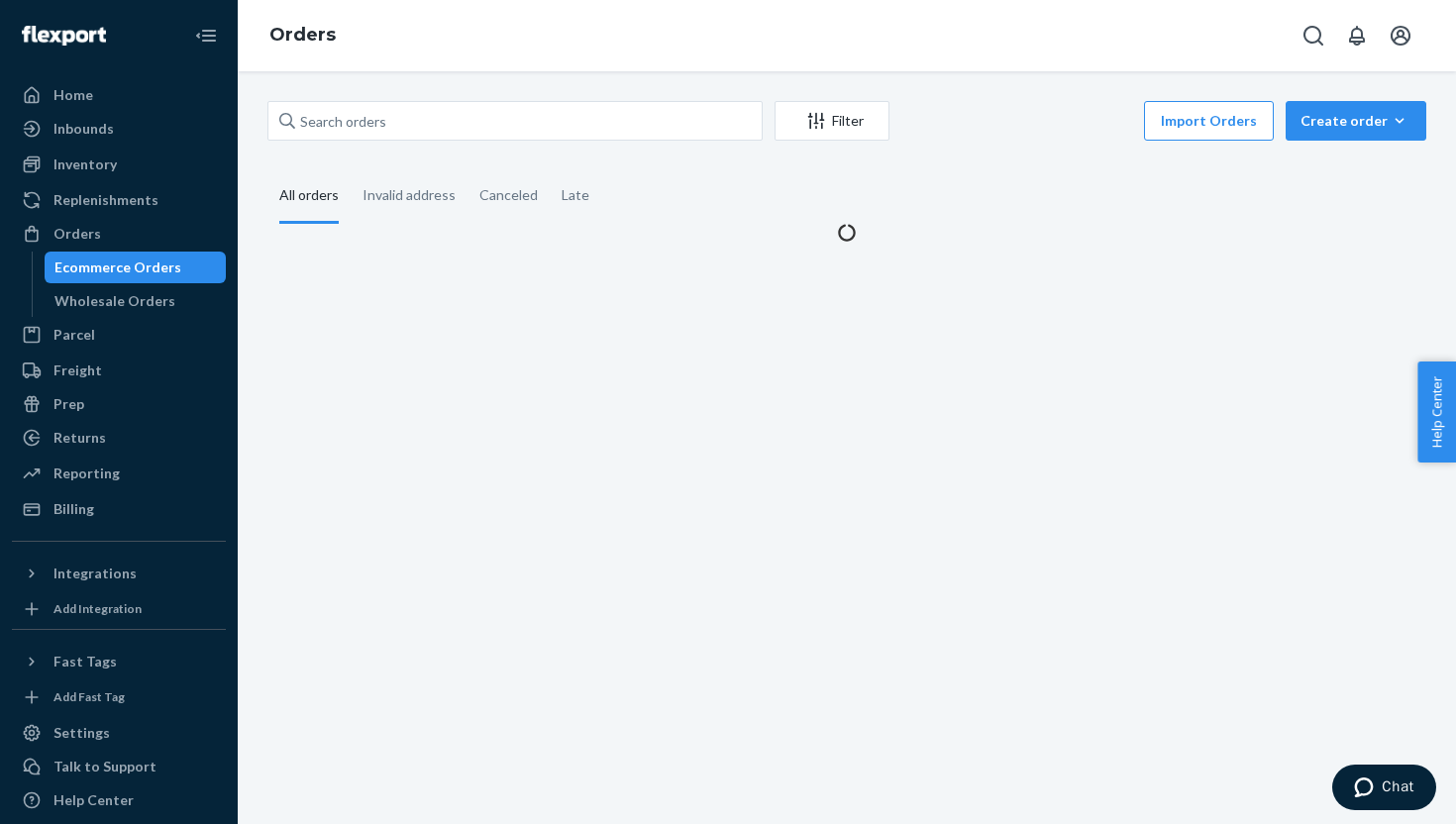scroll, scrollTop: 0, scrollLeft: 0, axis: both 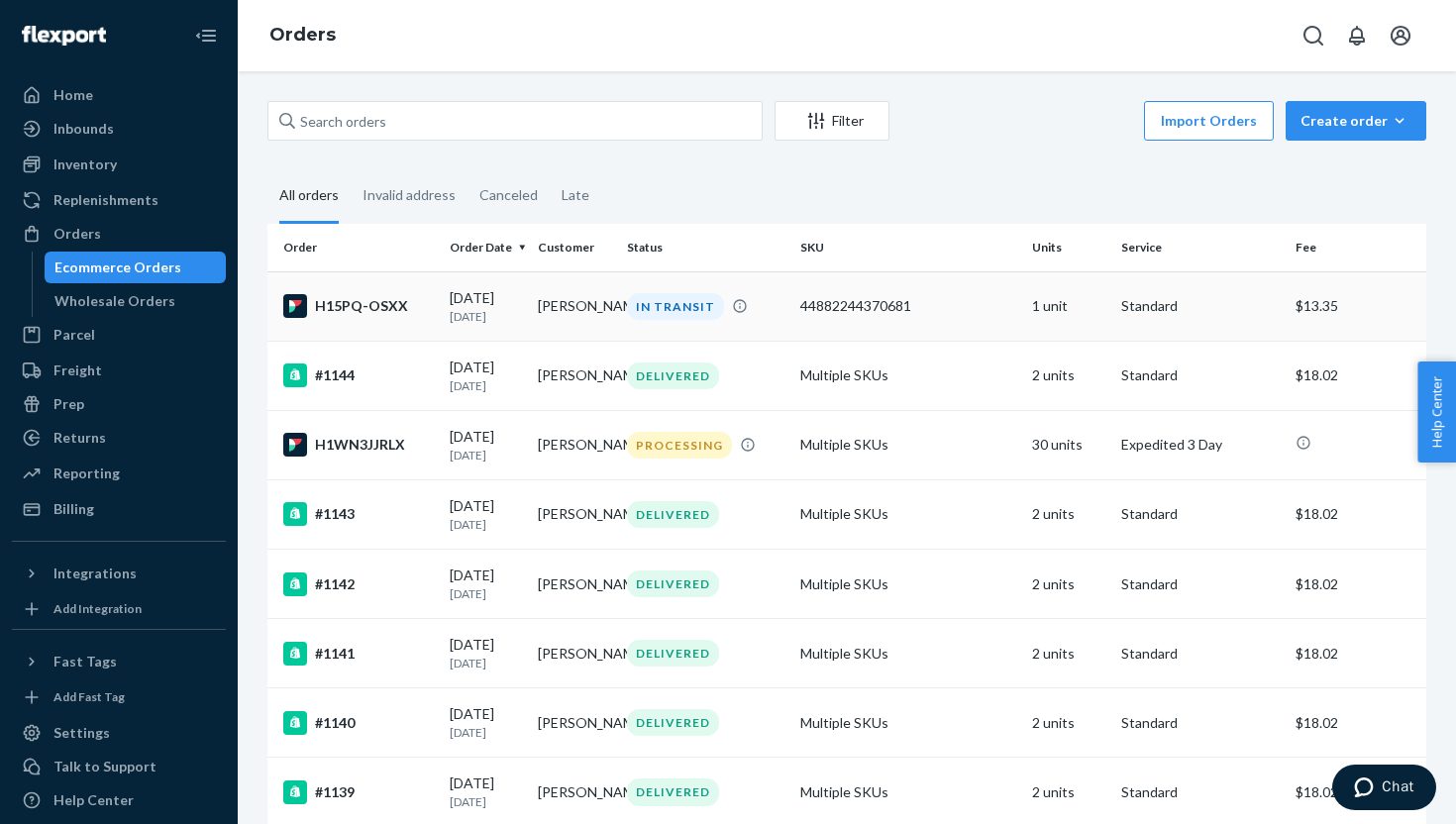 click on "H15PQ-OSXX" at bounding box center [359, 306] 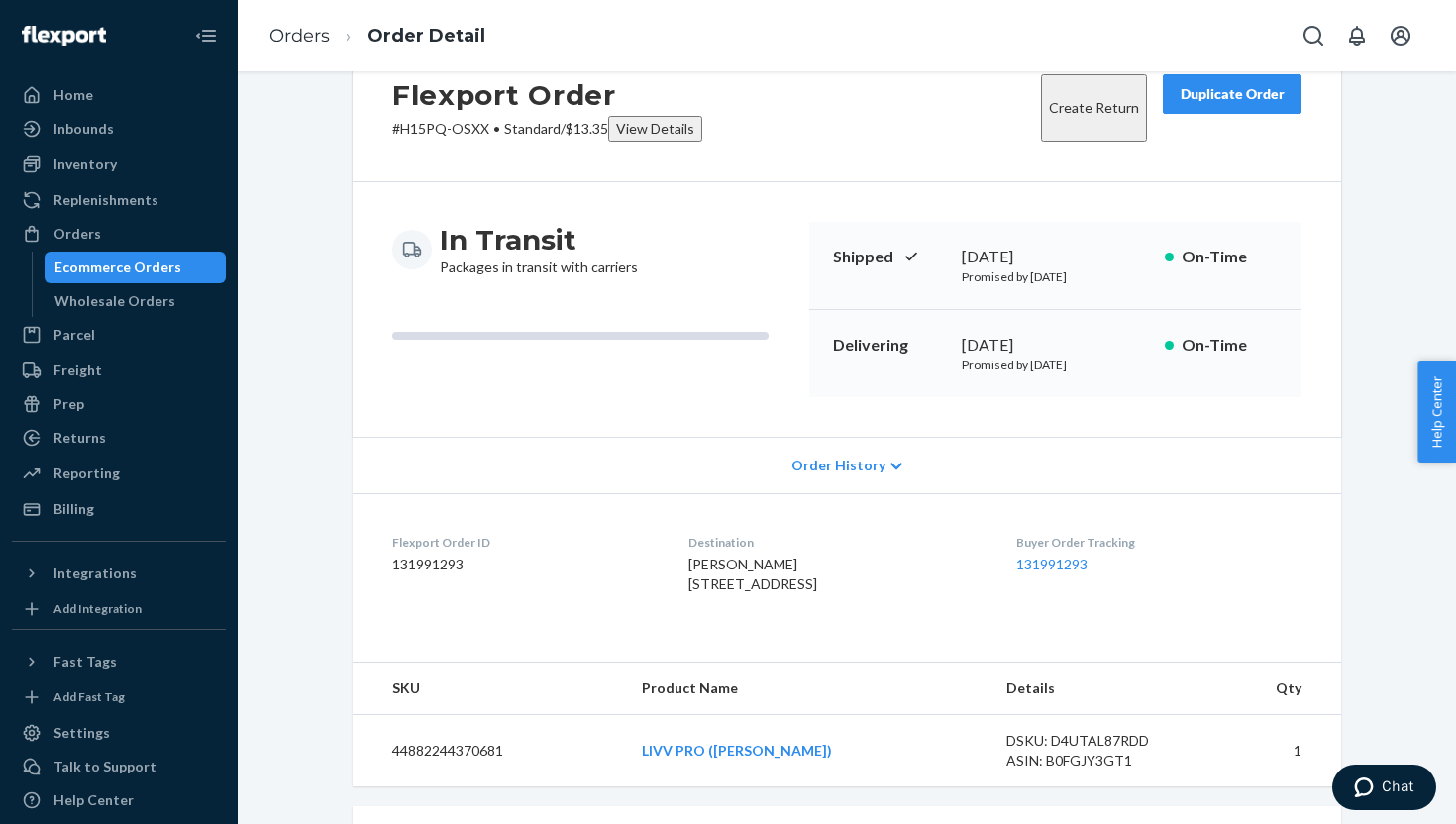 scroll, scrollTop: 0, scrollLeft: 0, axis: both 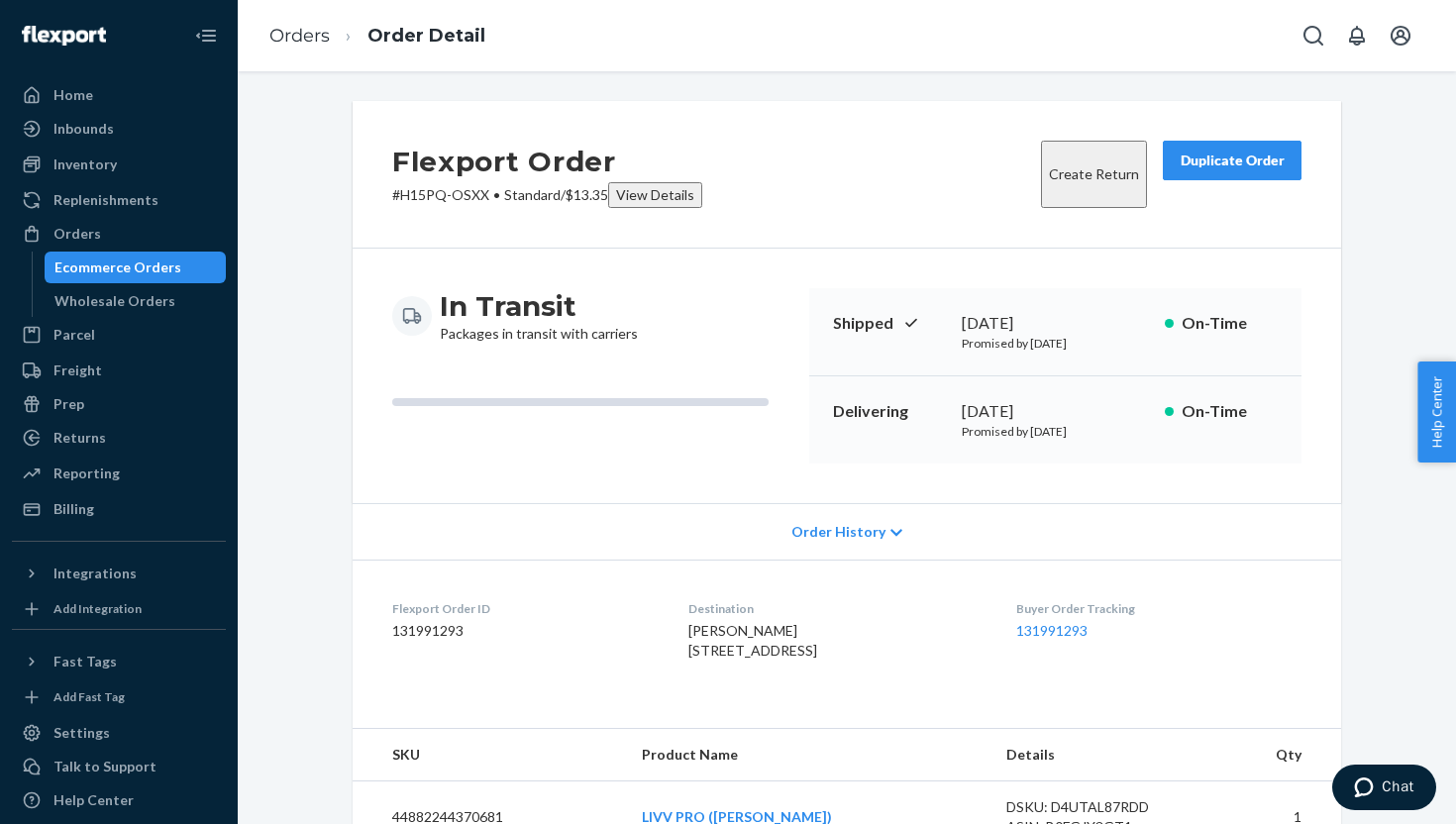 click on "Ecommerce Orders" at bounding box center [118, 267] 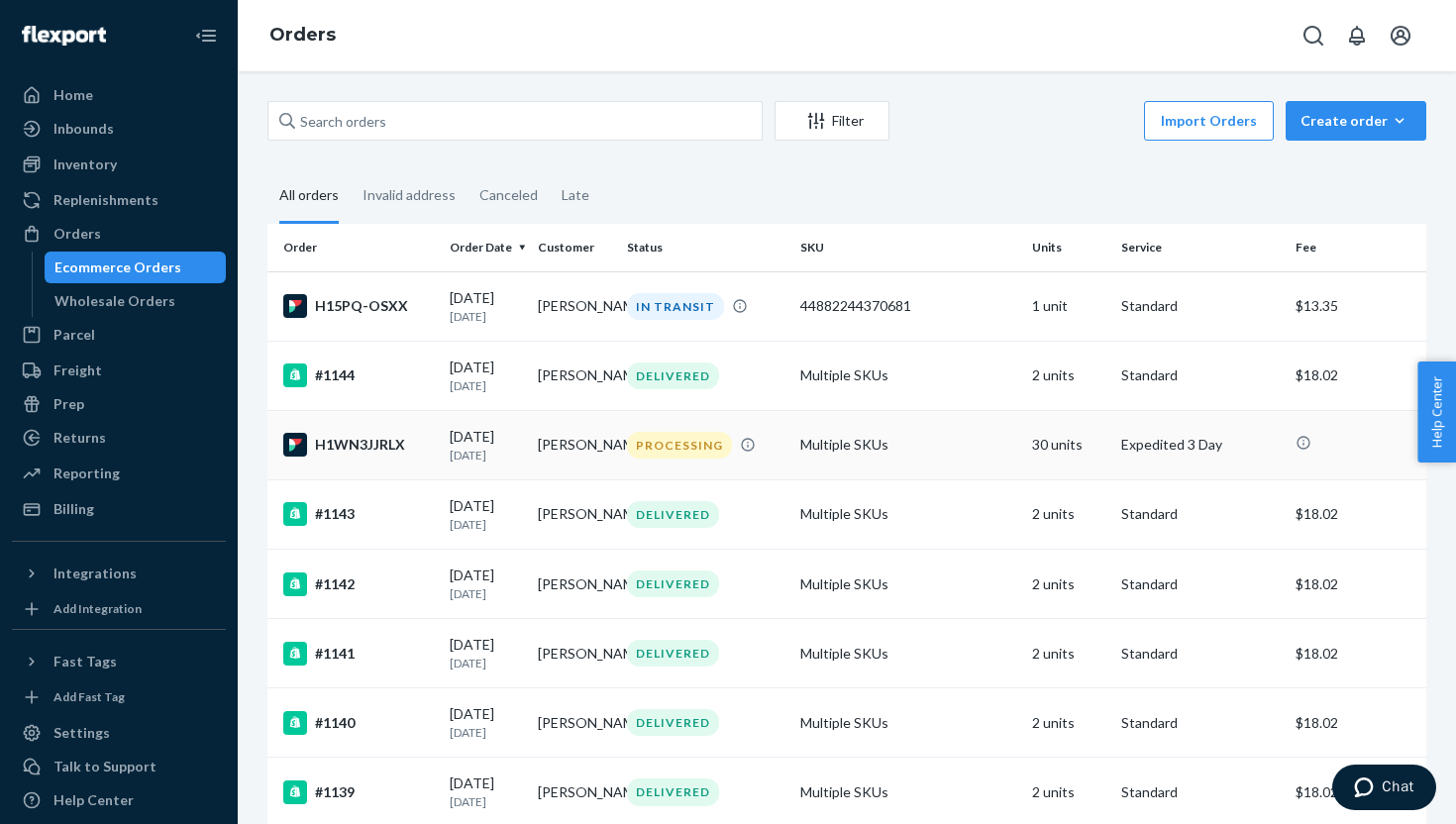 click on "H1WN3JJRLX" at bounding box center [355, 445] 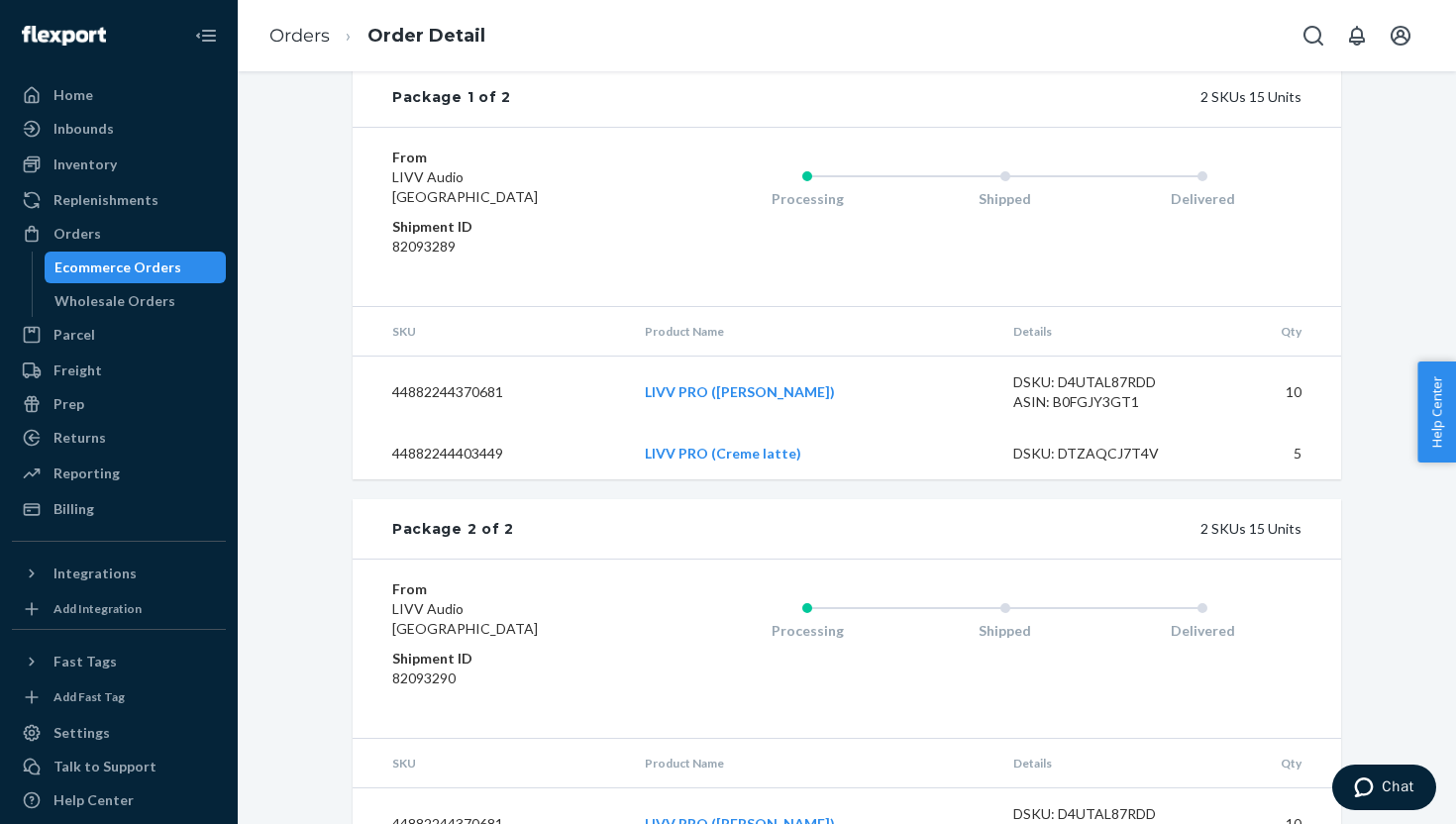 scroll, scrollTop: 655, scrollLeft: 0, axis: vertical 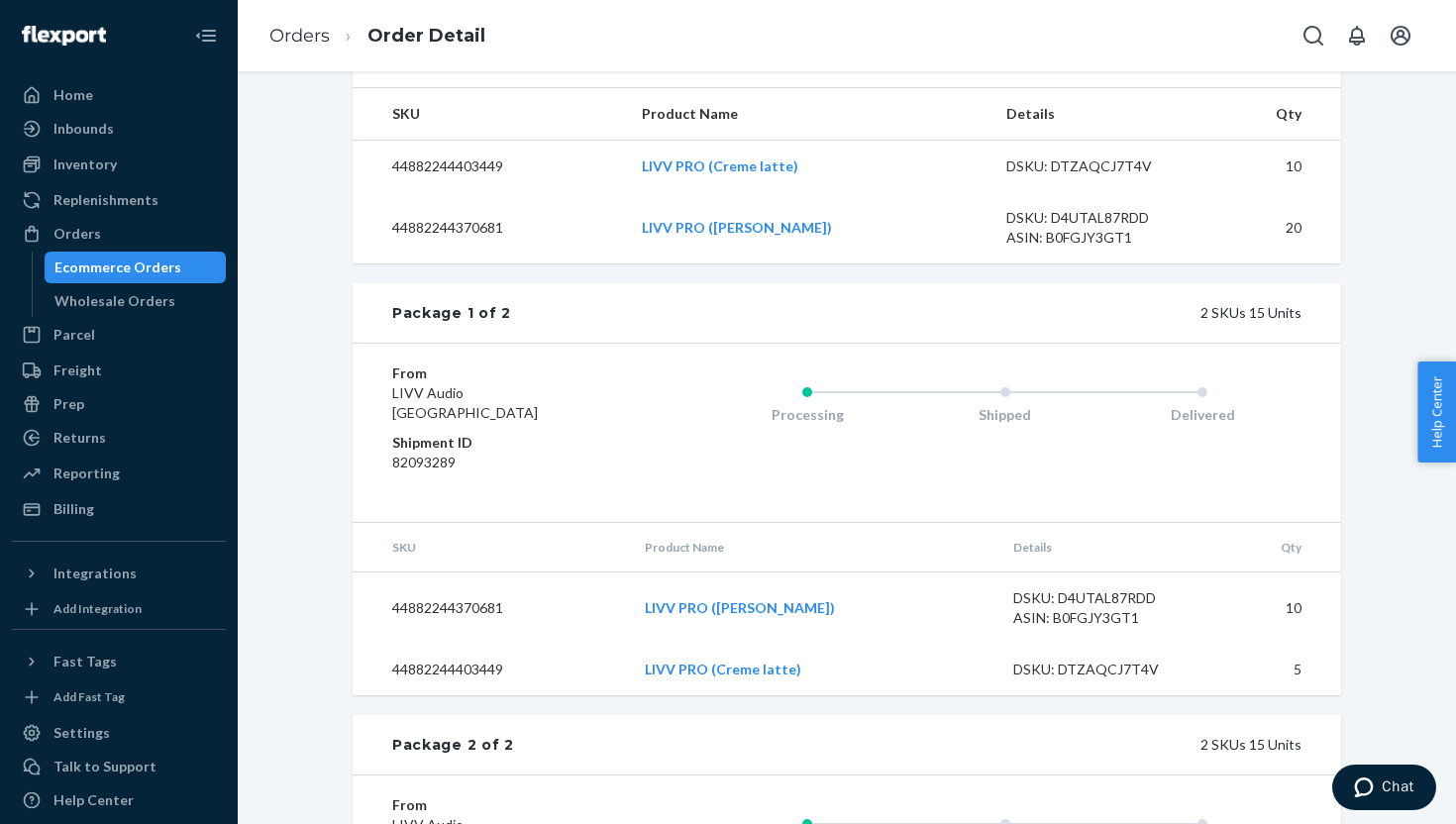 click on "Ecommerce Orders" at bounding box center [118, 267] 